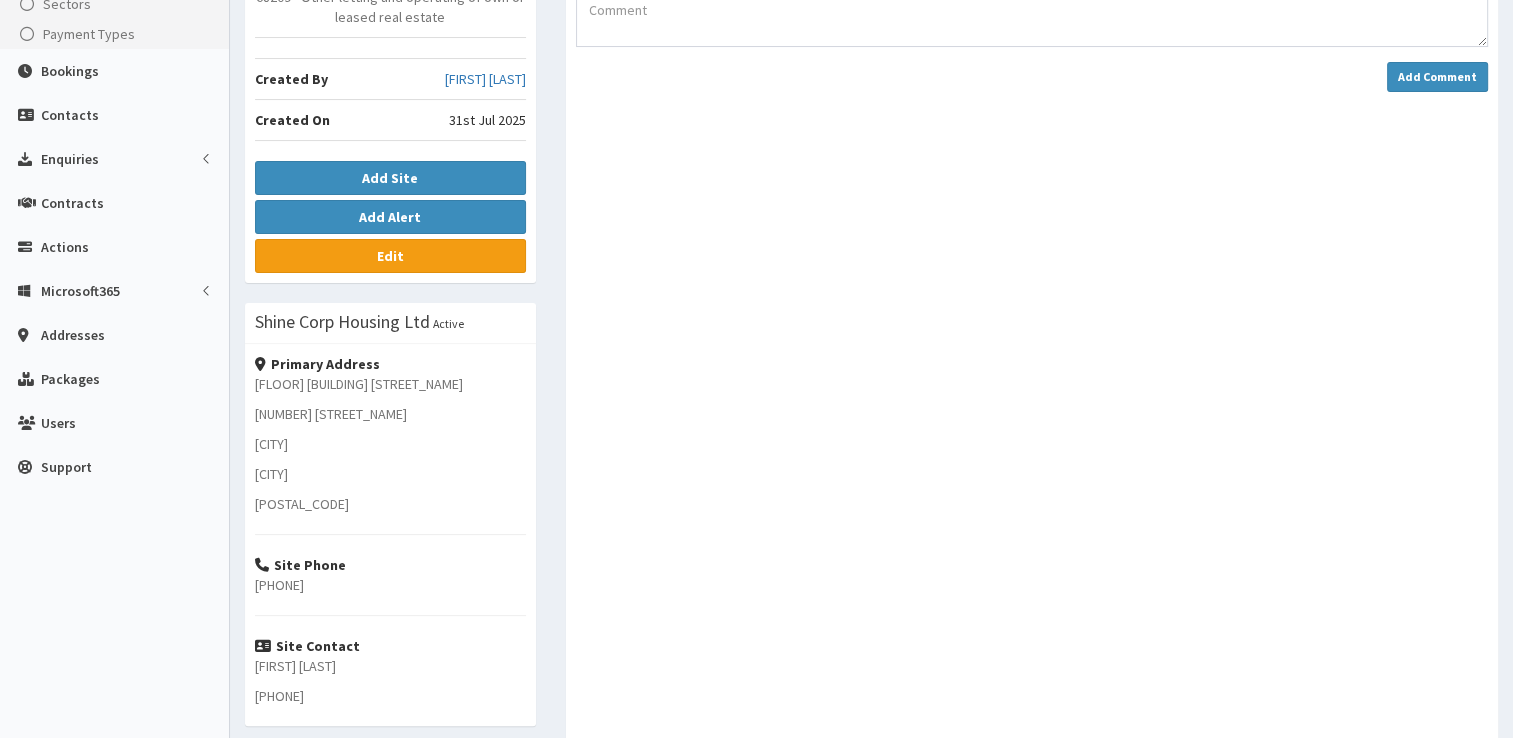scroll, scrollTop: 0, scrollLeft: 0, axis: both 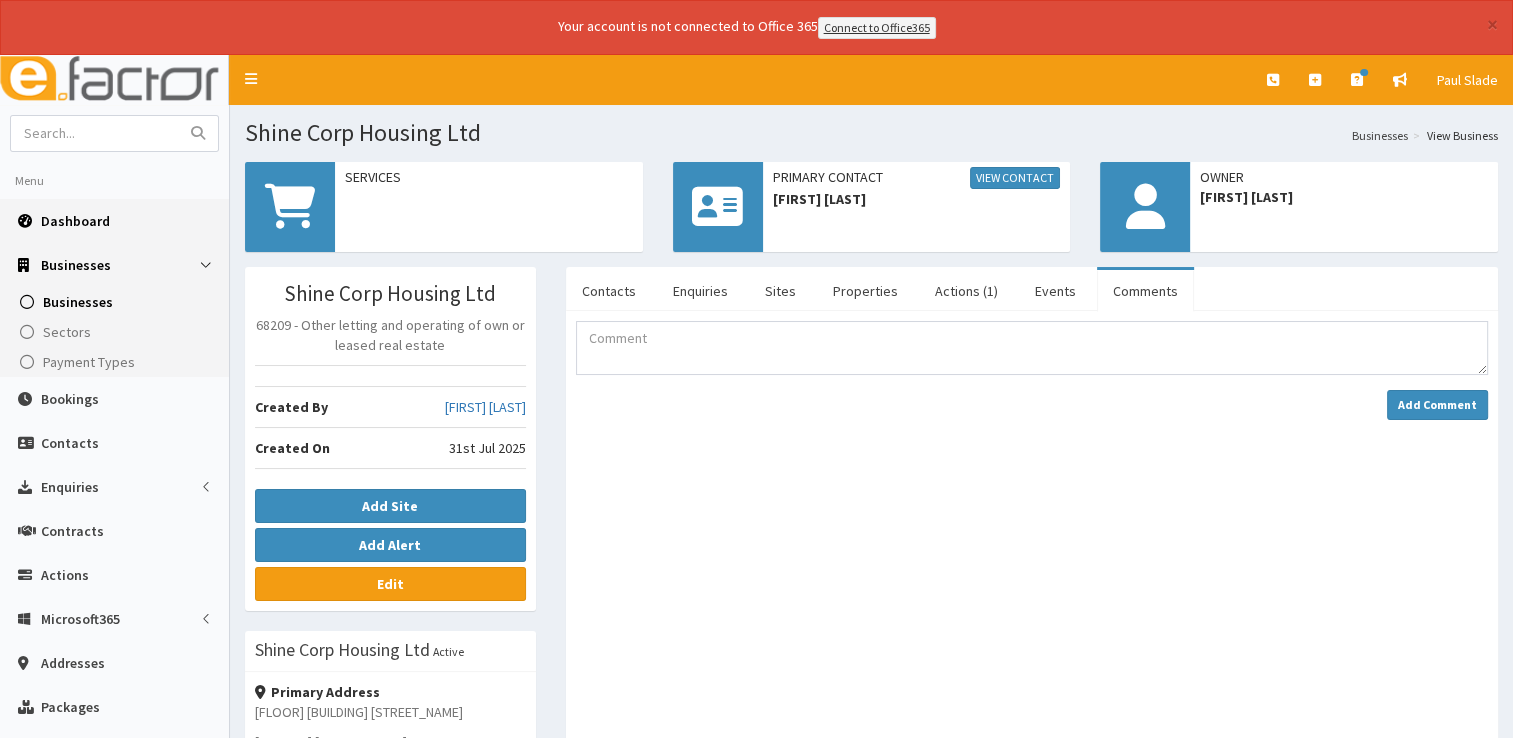 click on "Dashboard" at bounding box center (75, 221) 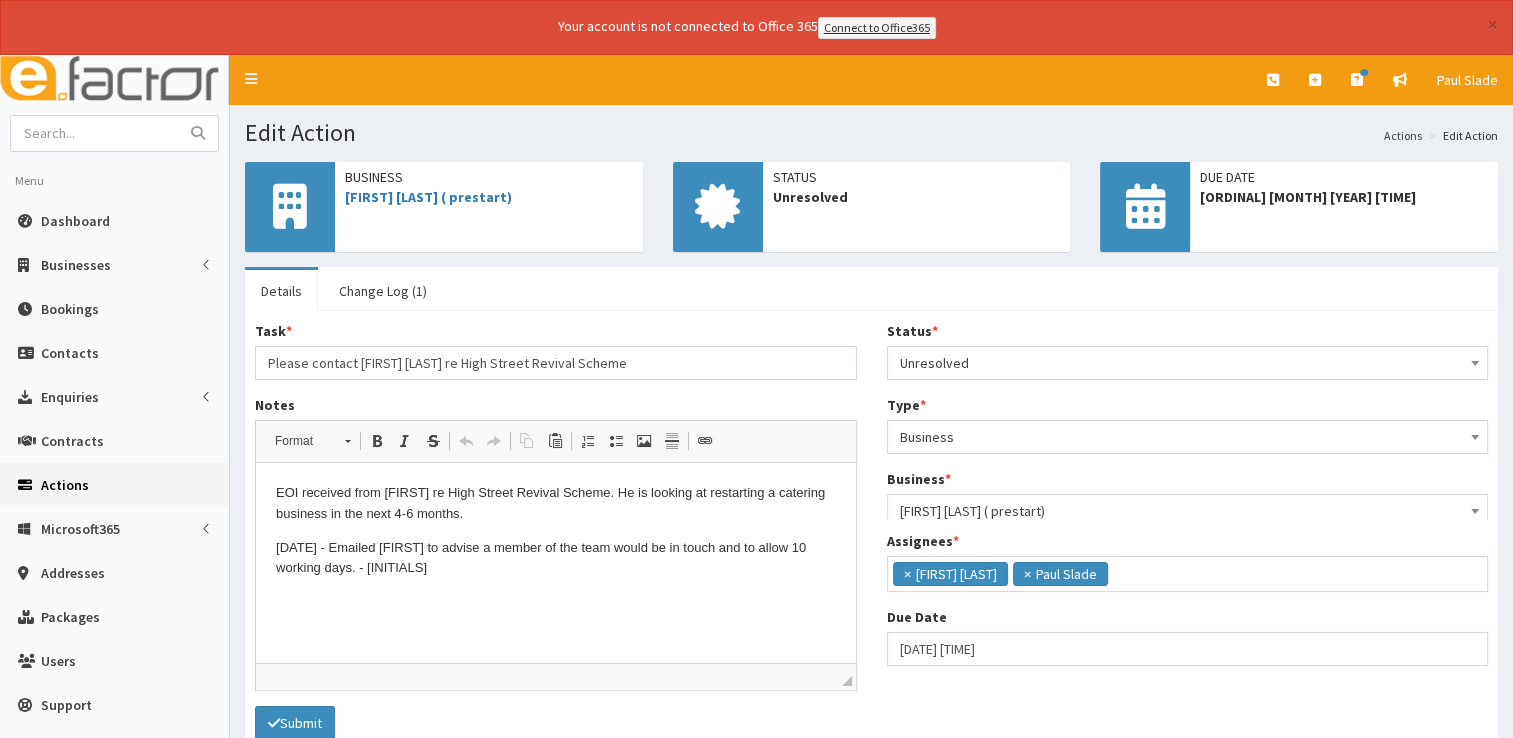 scroll, scrollTop: 0, scrollLeft: 0, axis: both 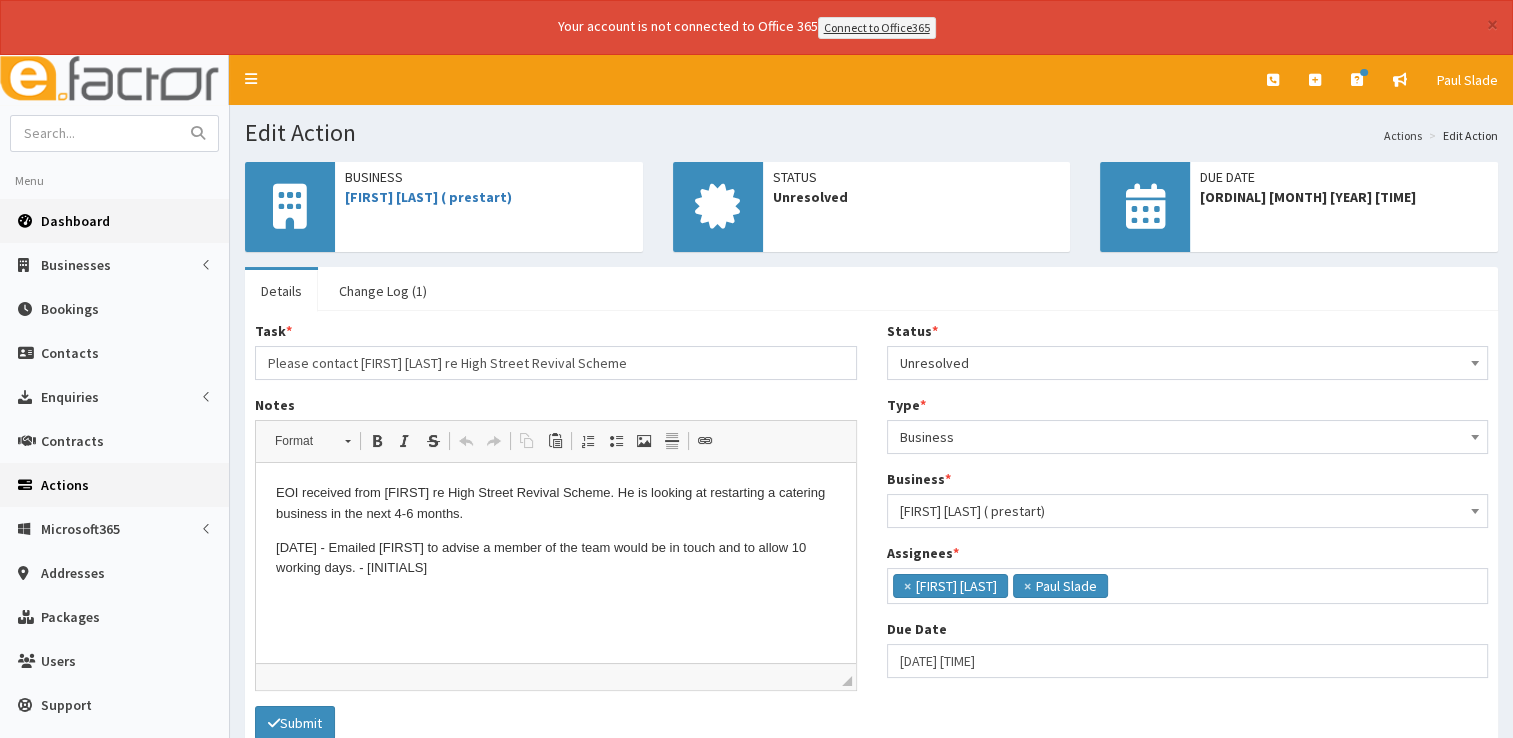click on "Dashboard" at bounding box center (75, 221) 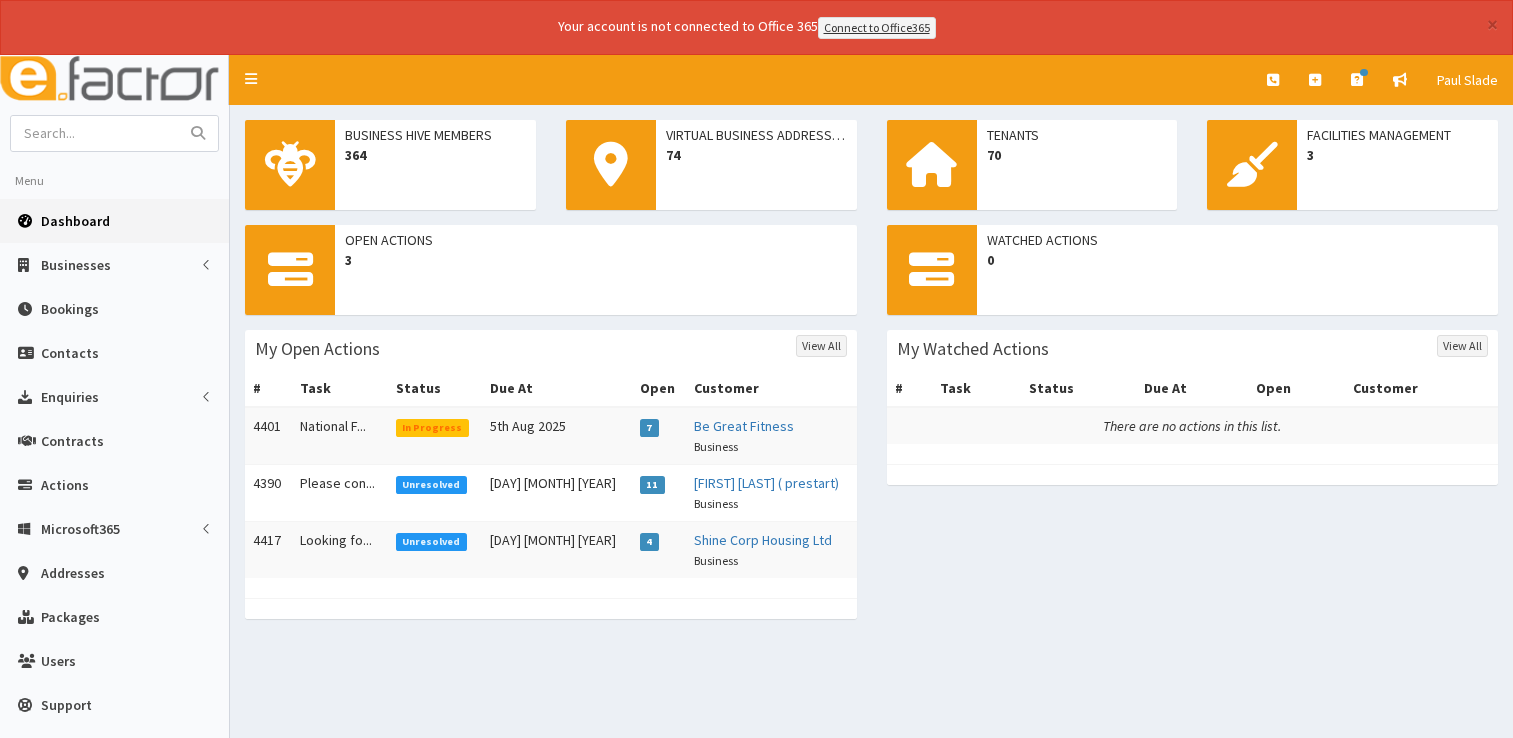 scroll, scrollTop: 0, scrollLeft: 0, axis: both 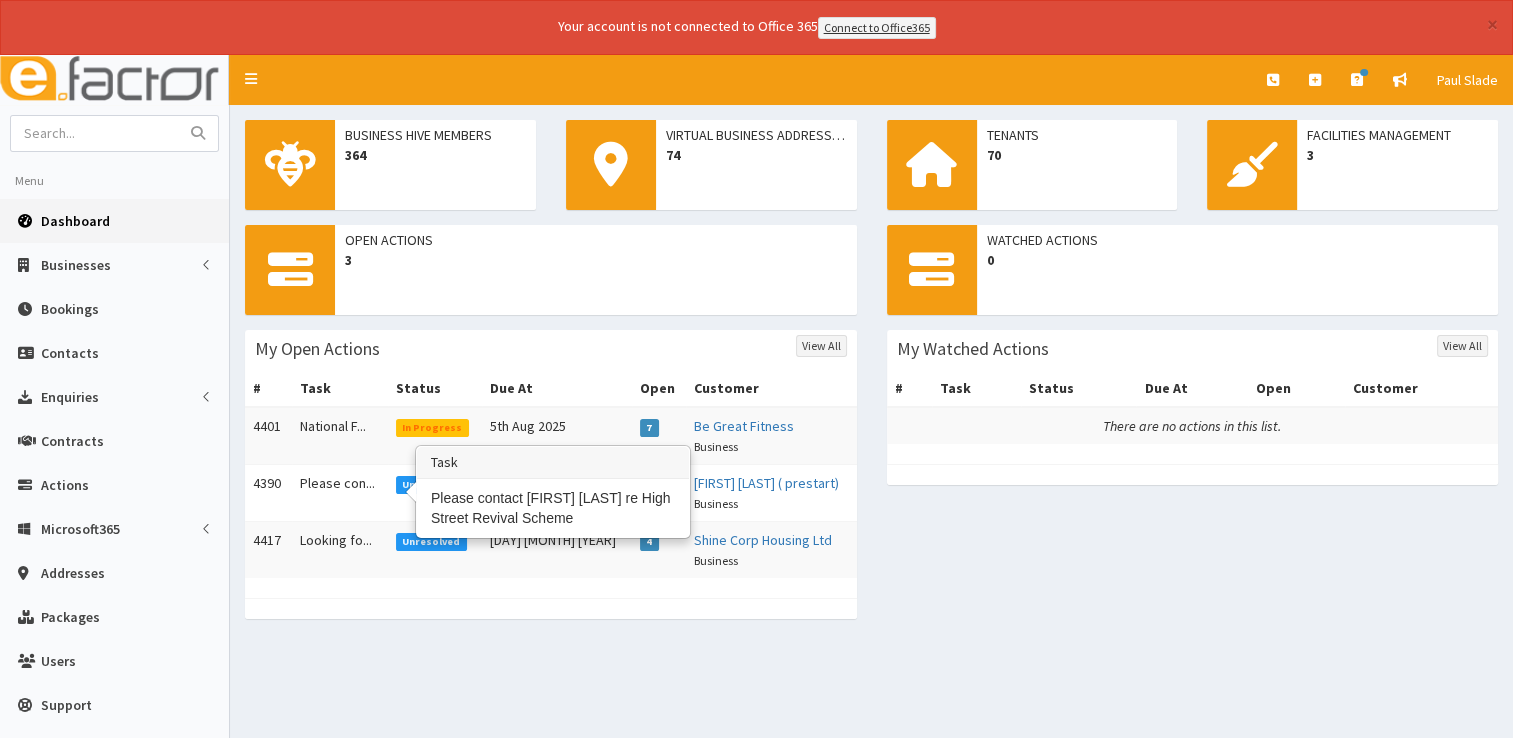 click on "Please con..." at bounding box center (340, 492) 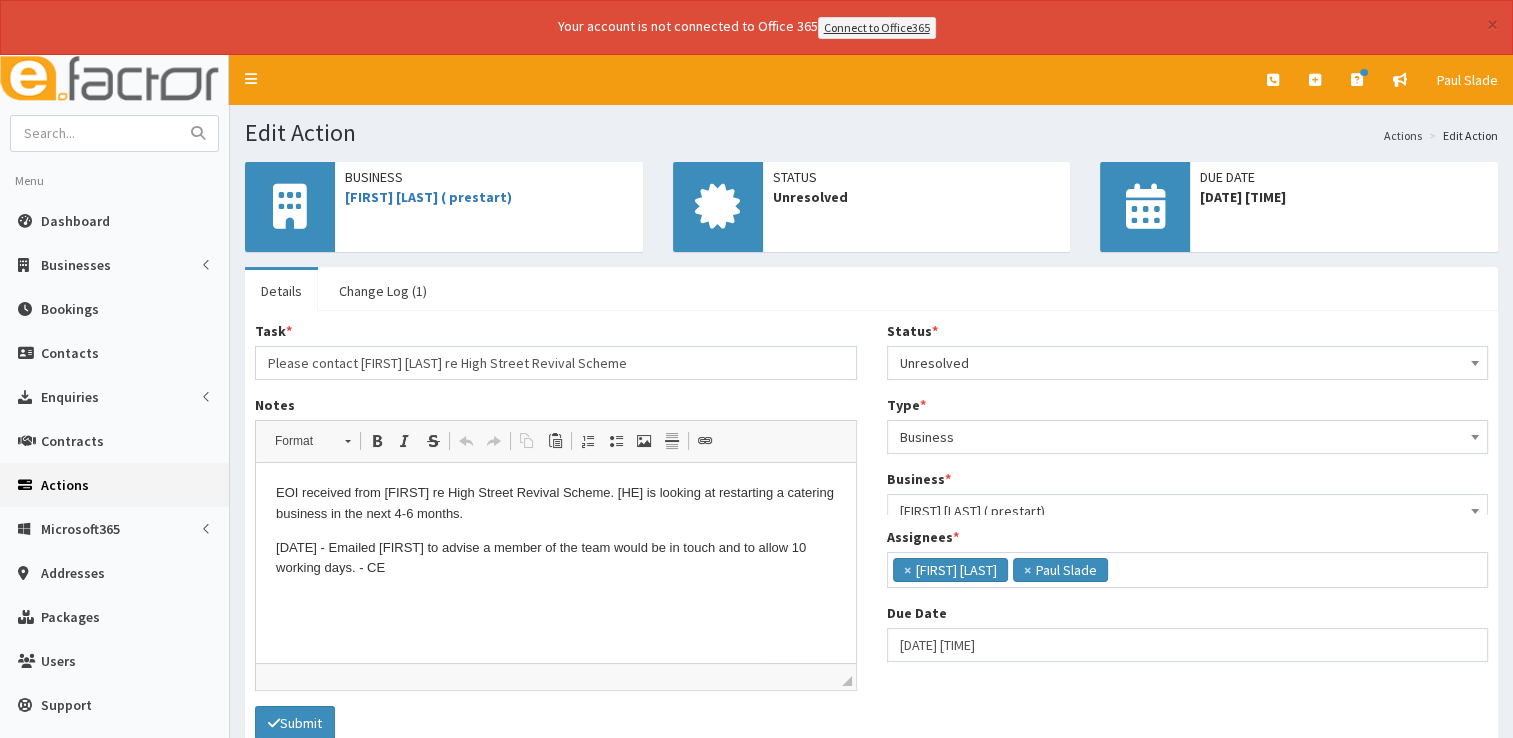 scroll, scrollTop: 0, scrollLeft: 0, axis: both 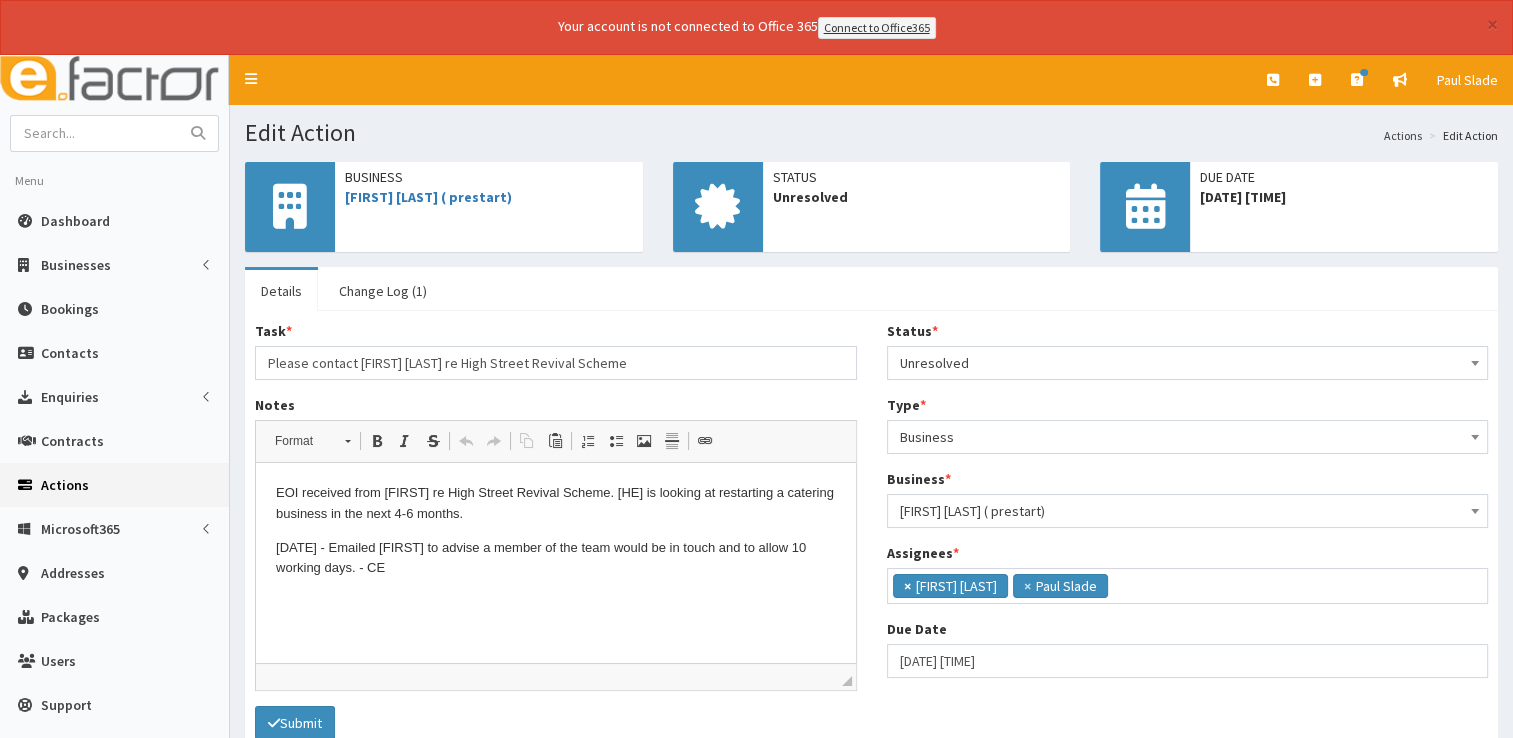 click on "×" at bounding box center [907, 586] 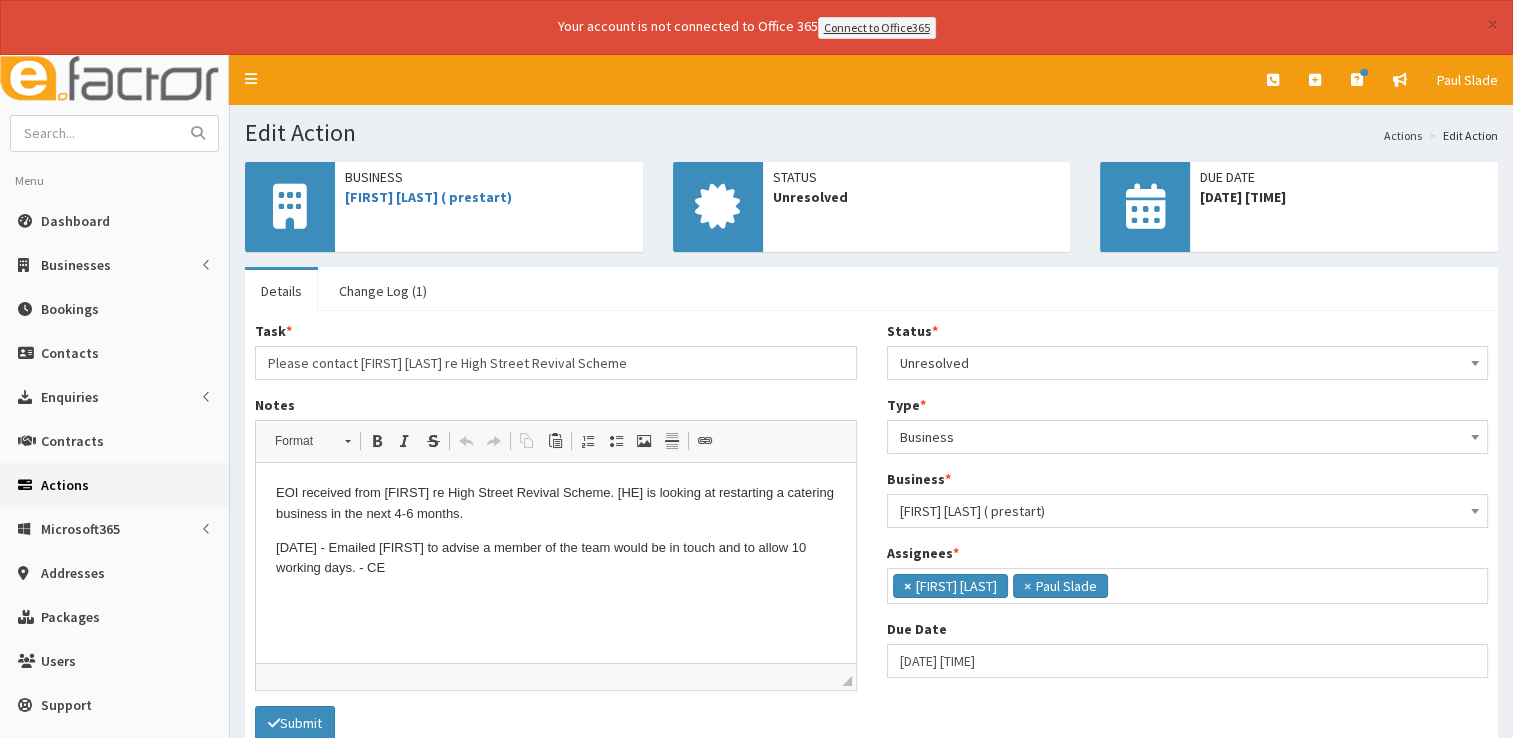 select on "29" 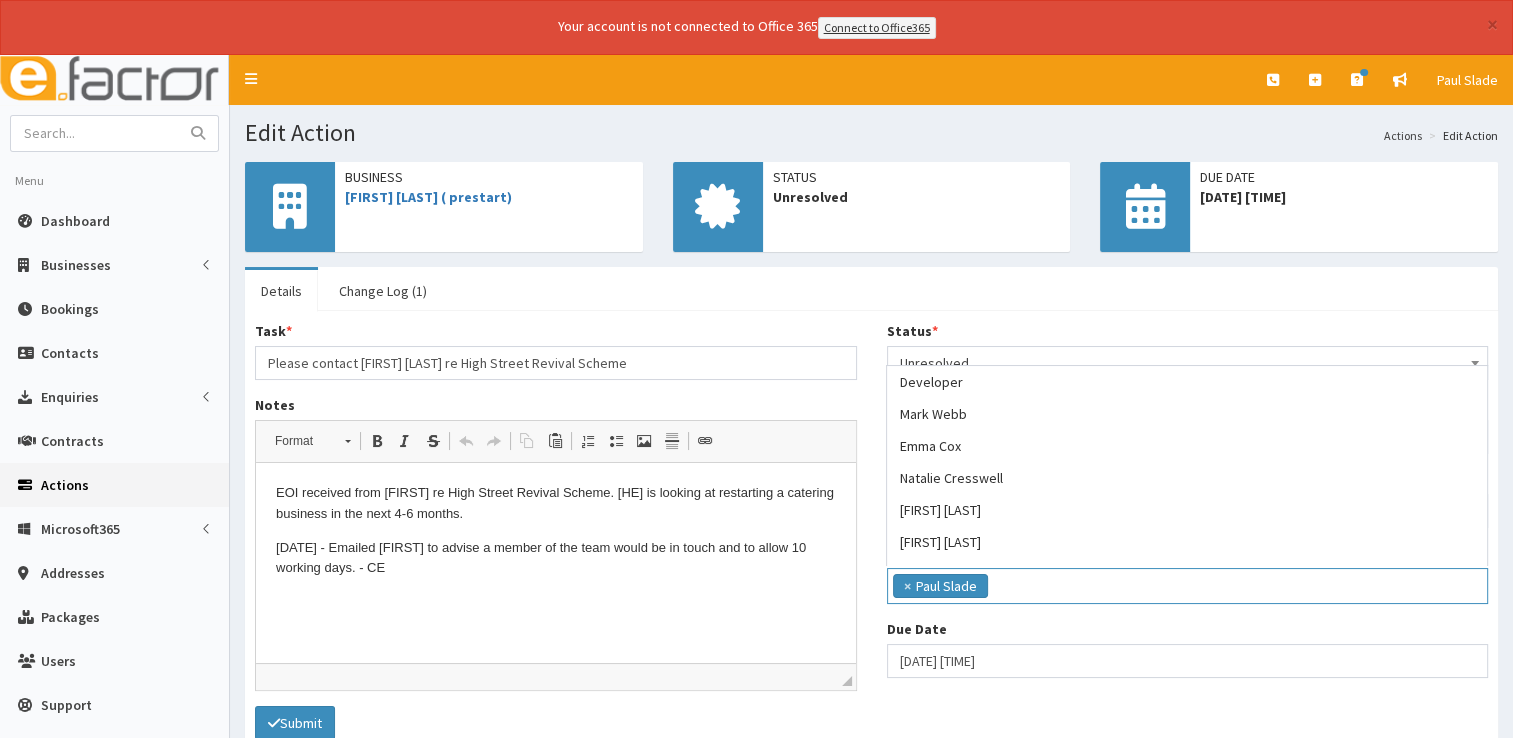scroll, scrollTop: 130, scrollLeft: 0, axis: vertical 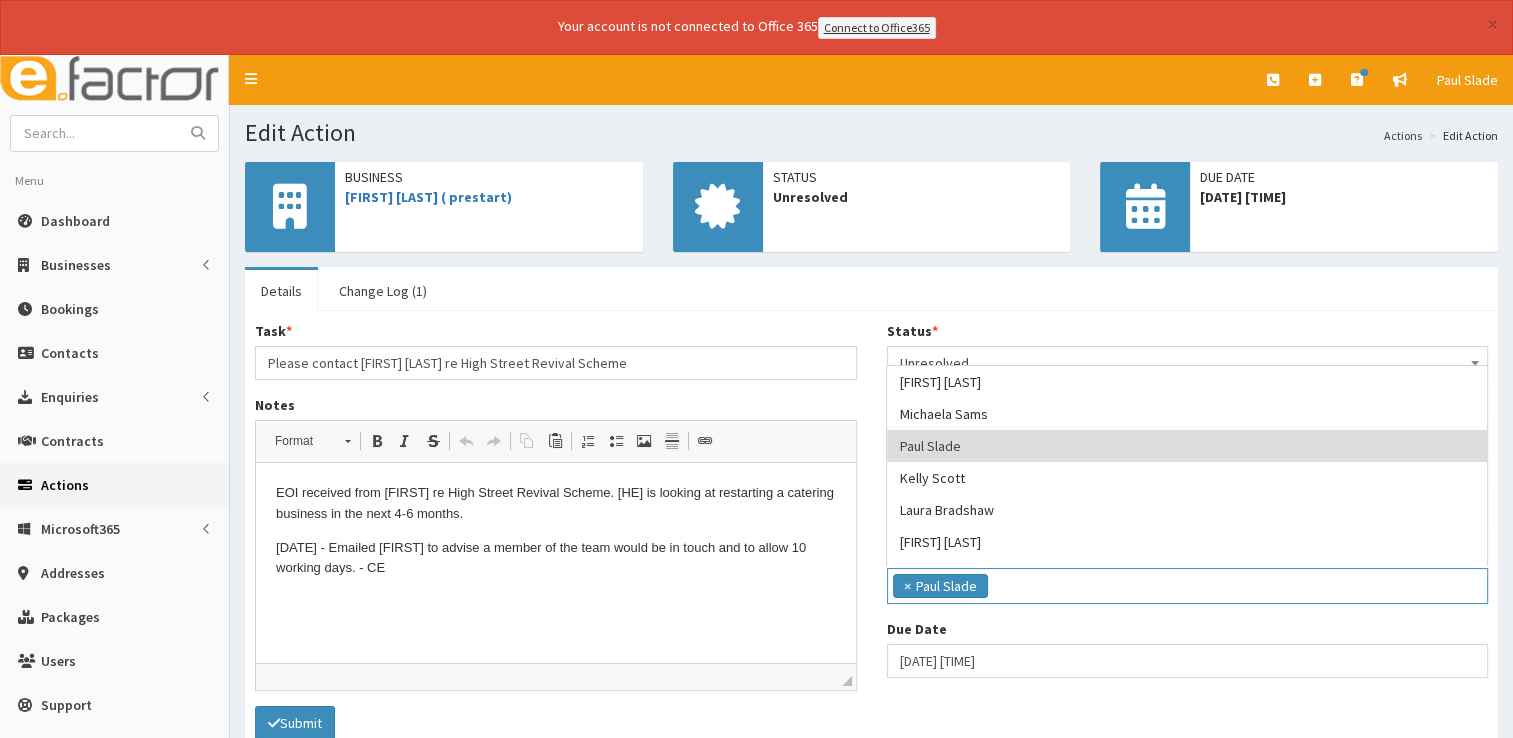 click on "24.07.25 - Emailed Tony to advise a member of the team would be in touch and to allow 10 working days. - CE" at bounding box center [556, 559] 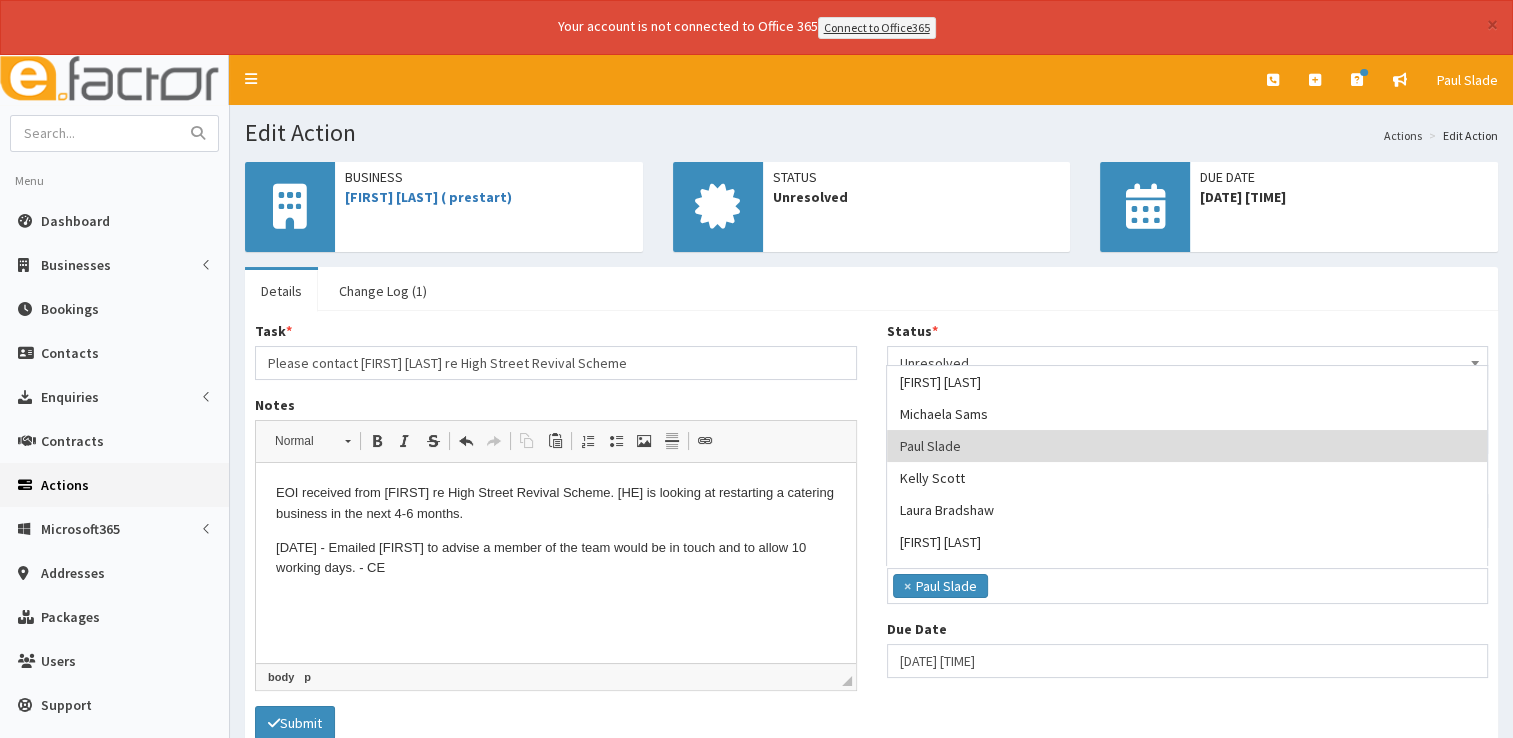 type 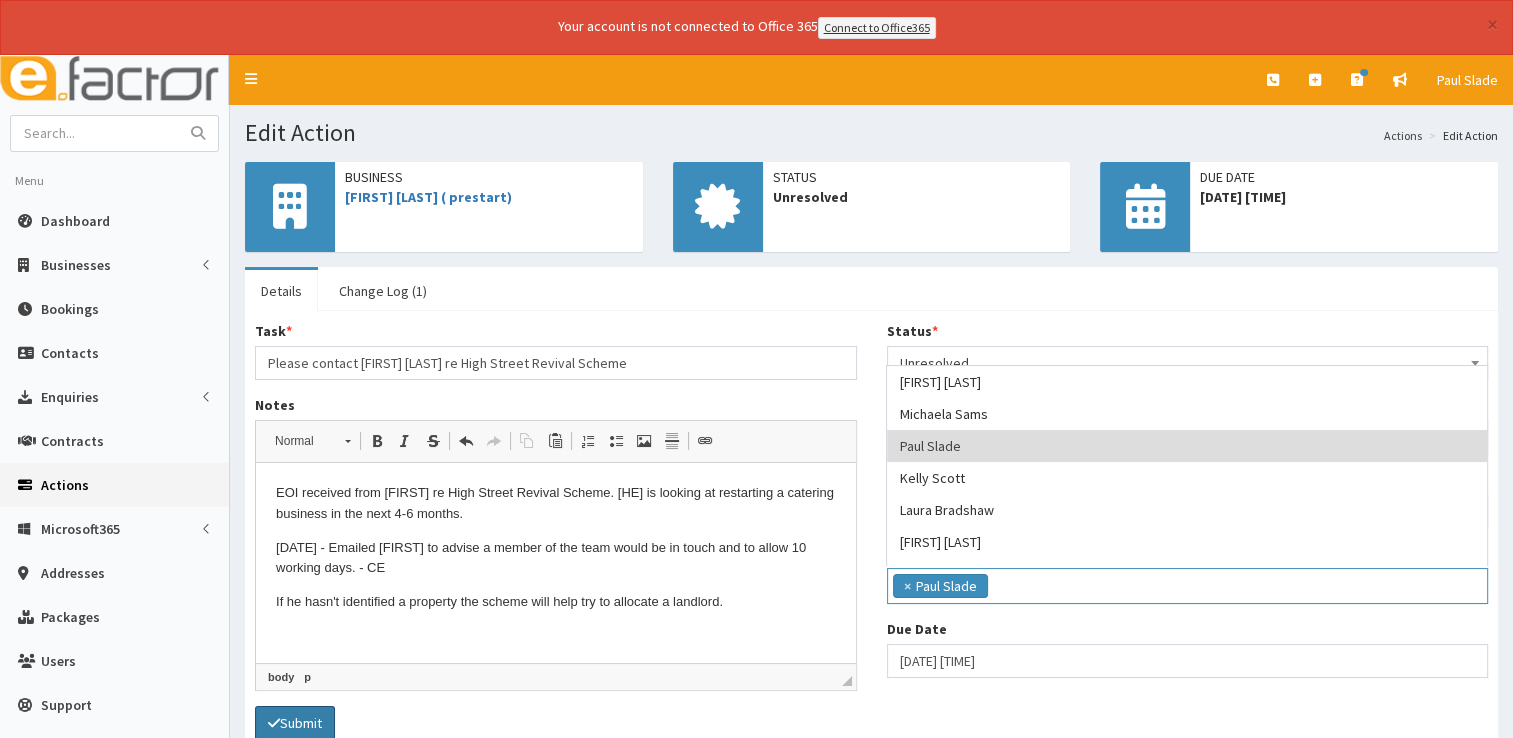 click on "Submit" at bounding box center (295, 723) 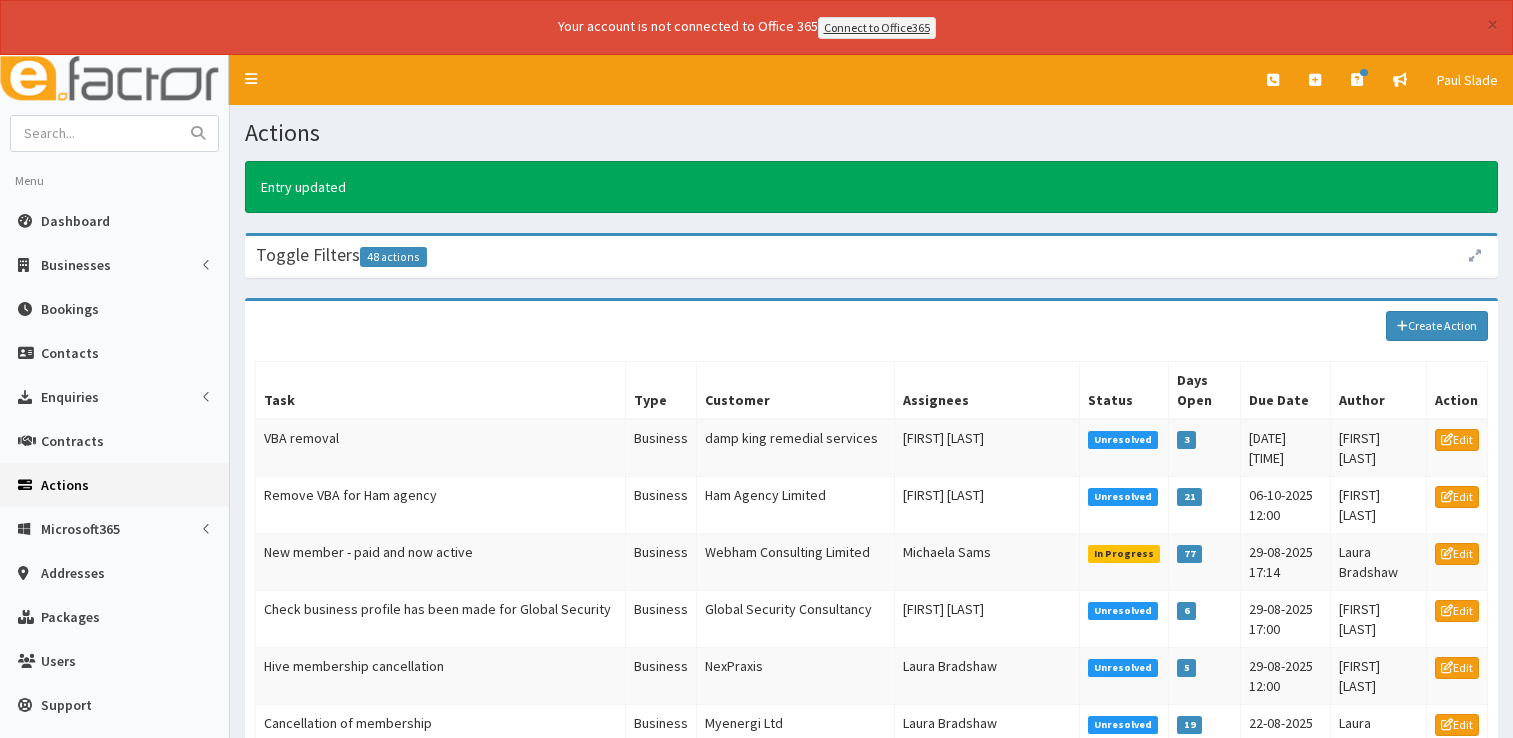 scroll, scrollTop: 0, scrollLeft: 0, axis: both 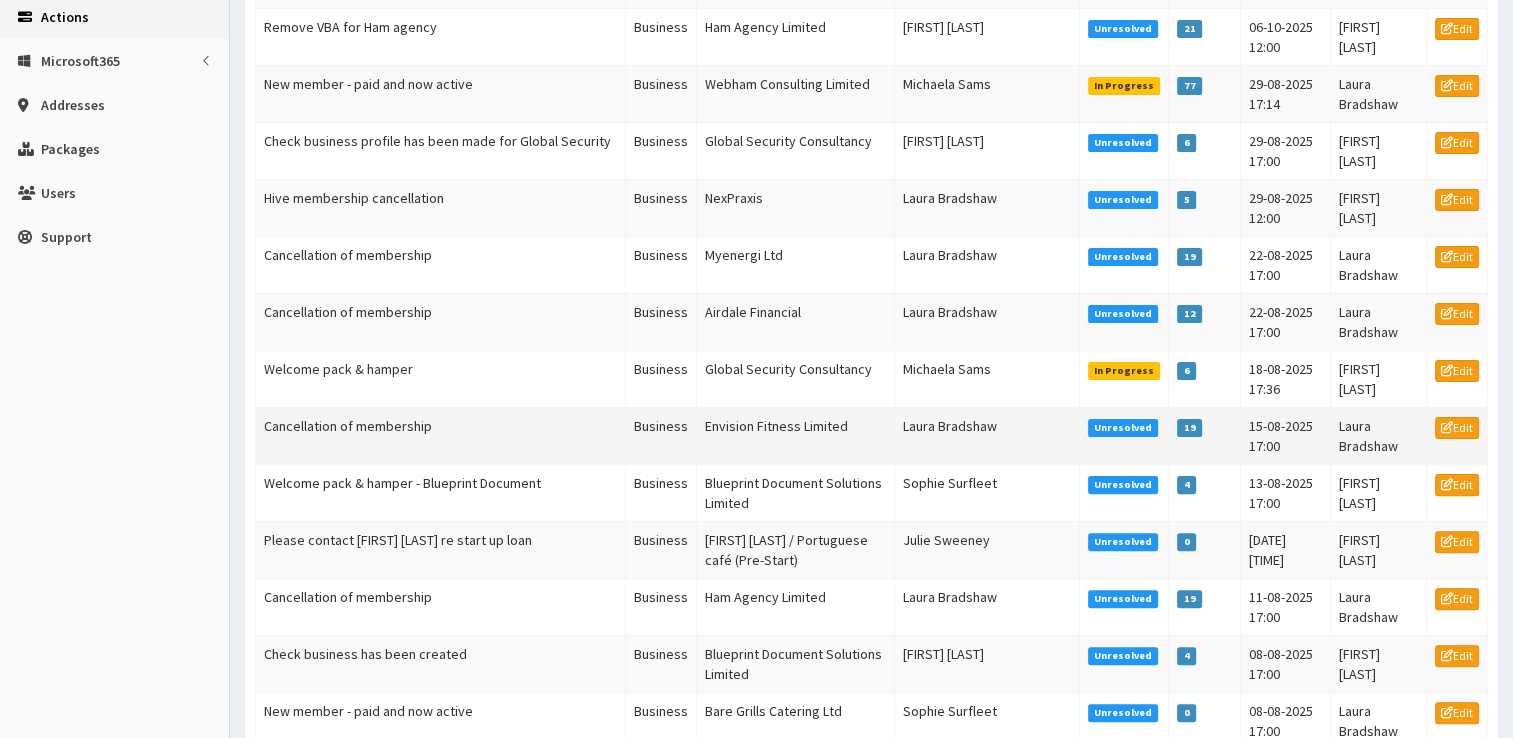 click on "Cancellation of membership" at bounding box center (441, 435) 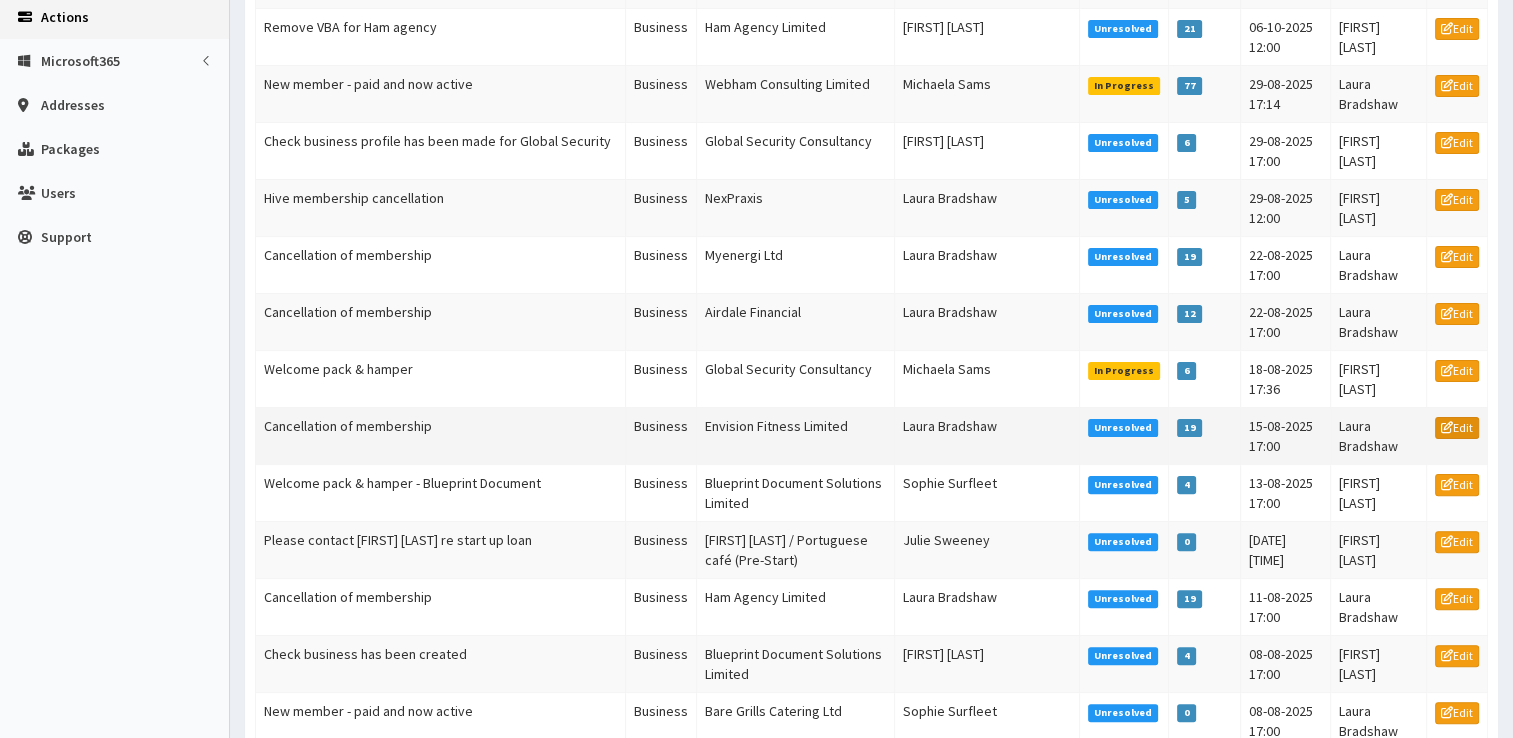 click on "Edit" at bounding box center (1457, 428) 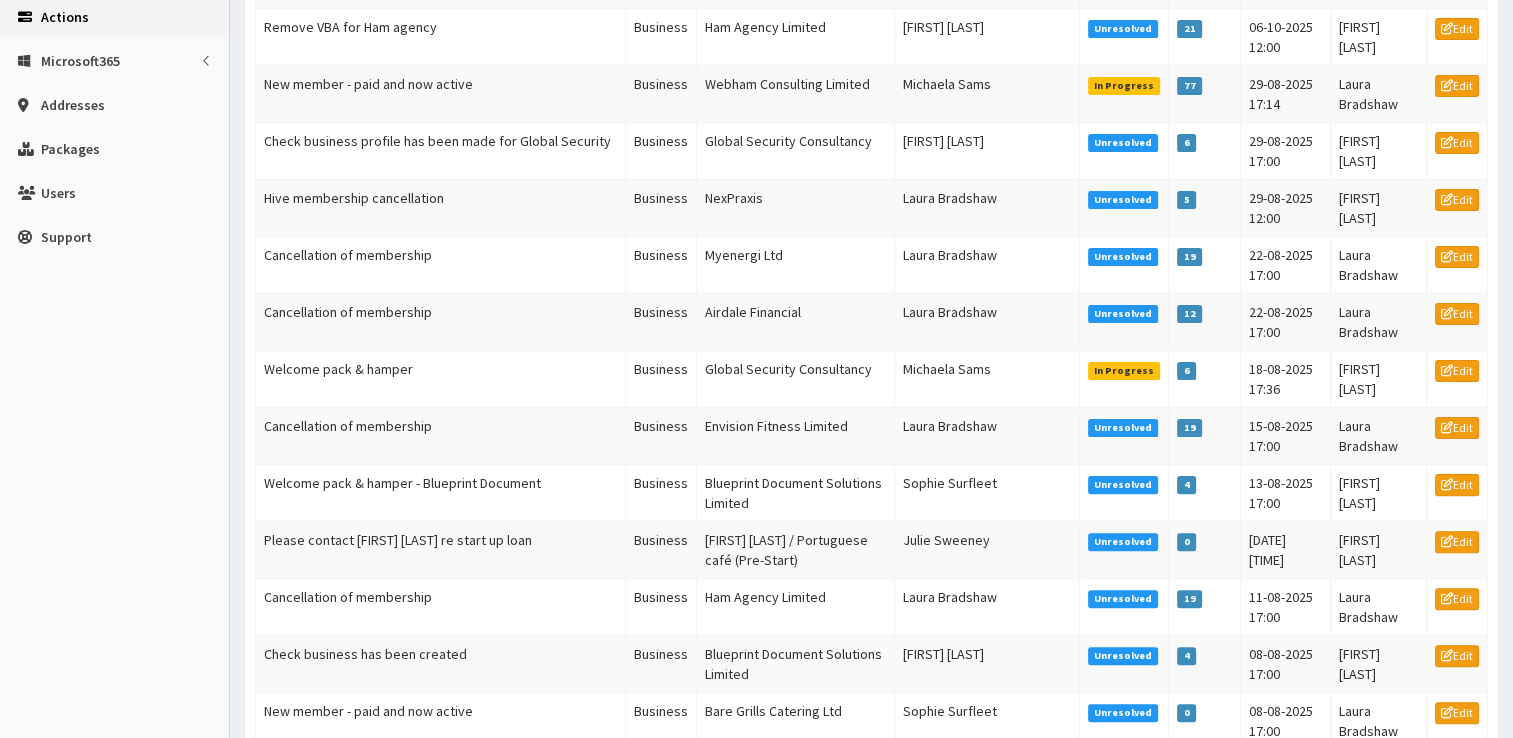 scroll, scrollTop: 685, scrollLeft: 0, axis: vertical 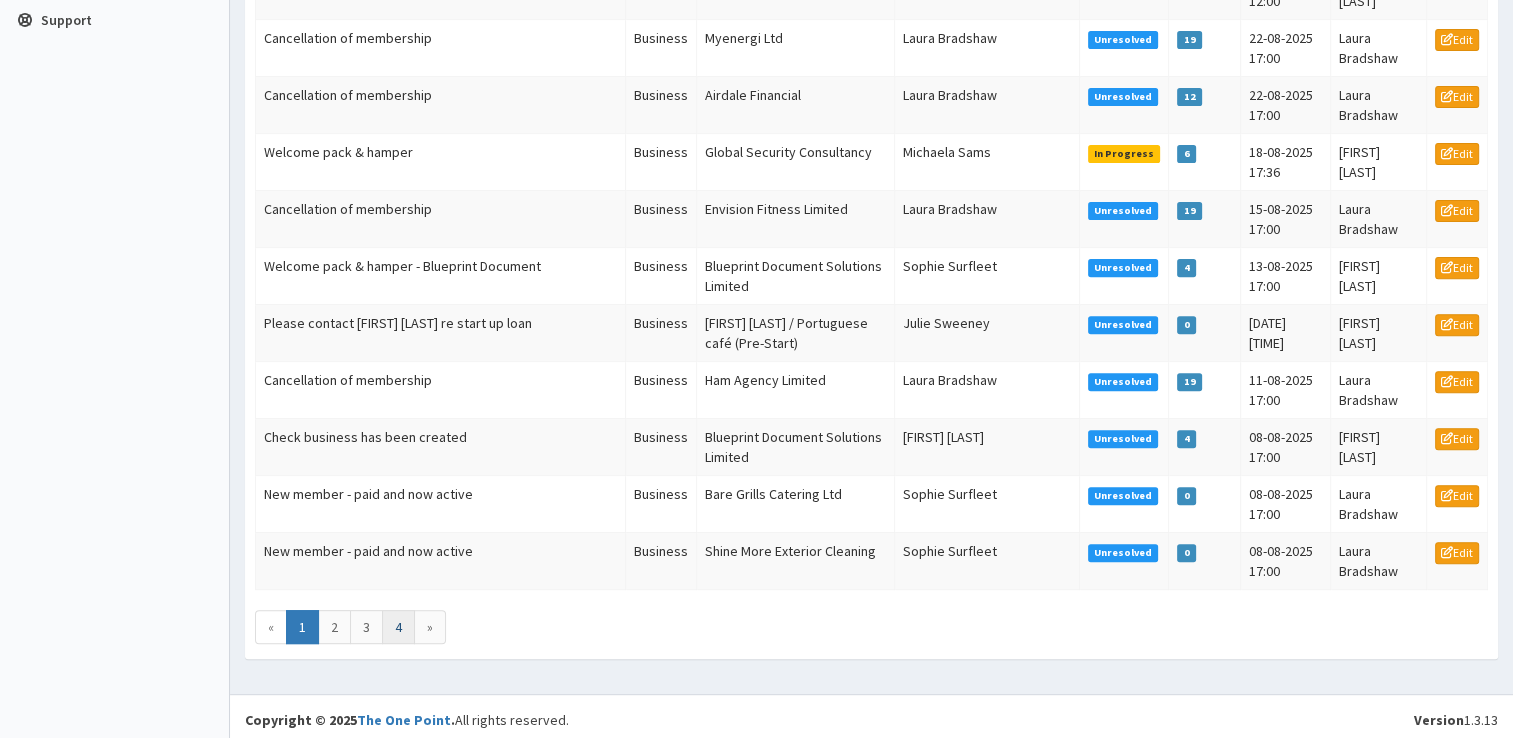click on "4" at bounding box center [398, 627] 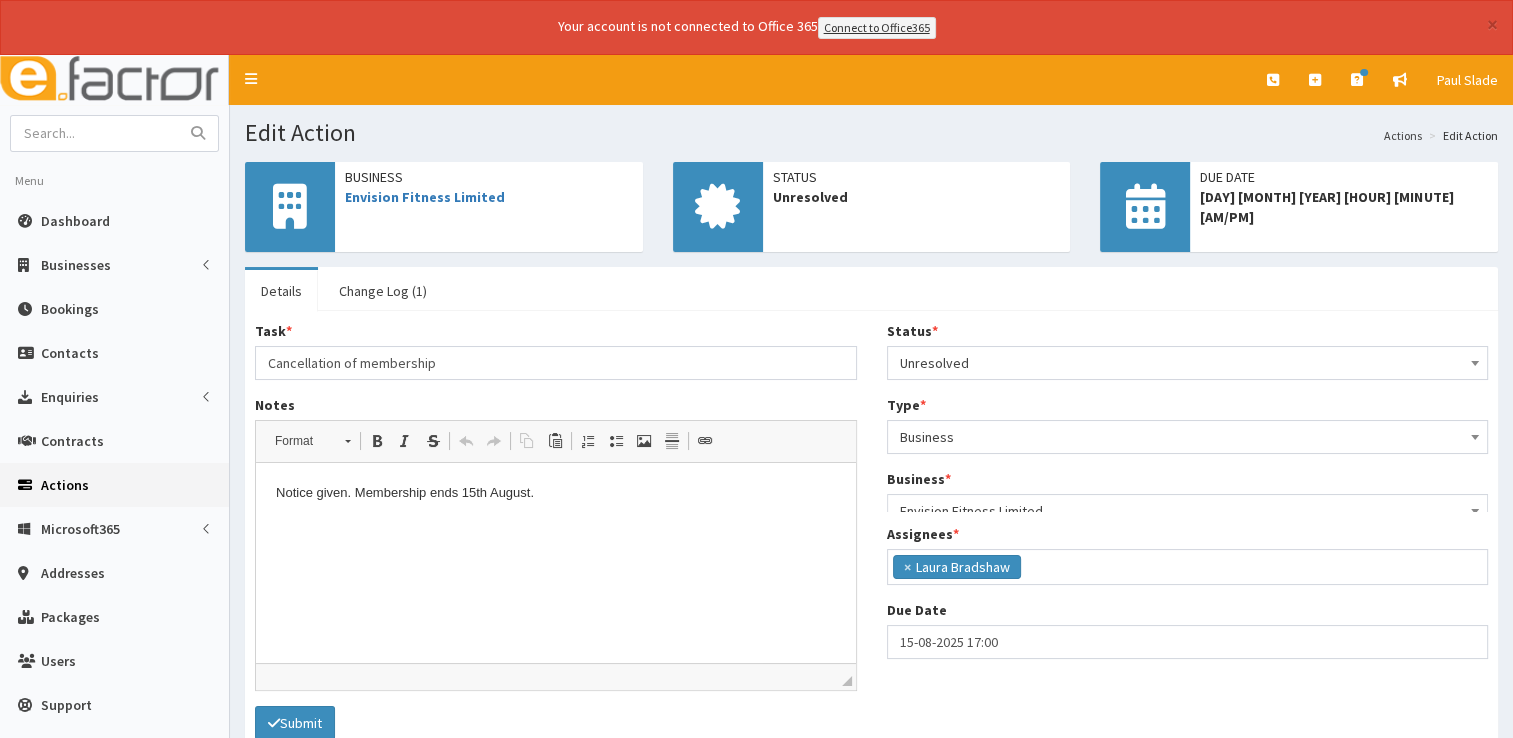 scroll, scrollTop: 0, scrollLeft: 0, axis: both 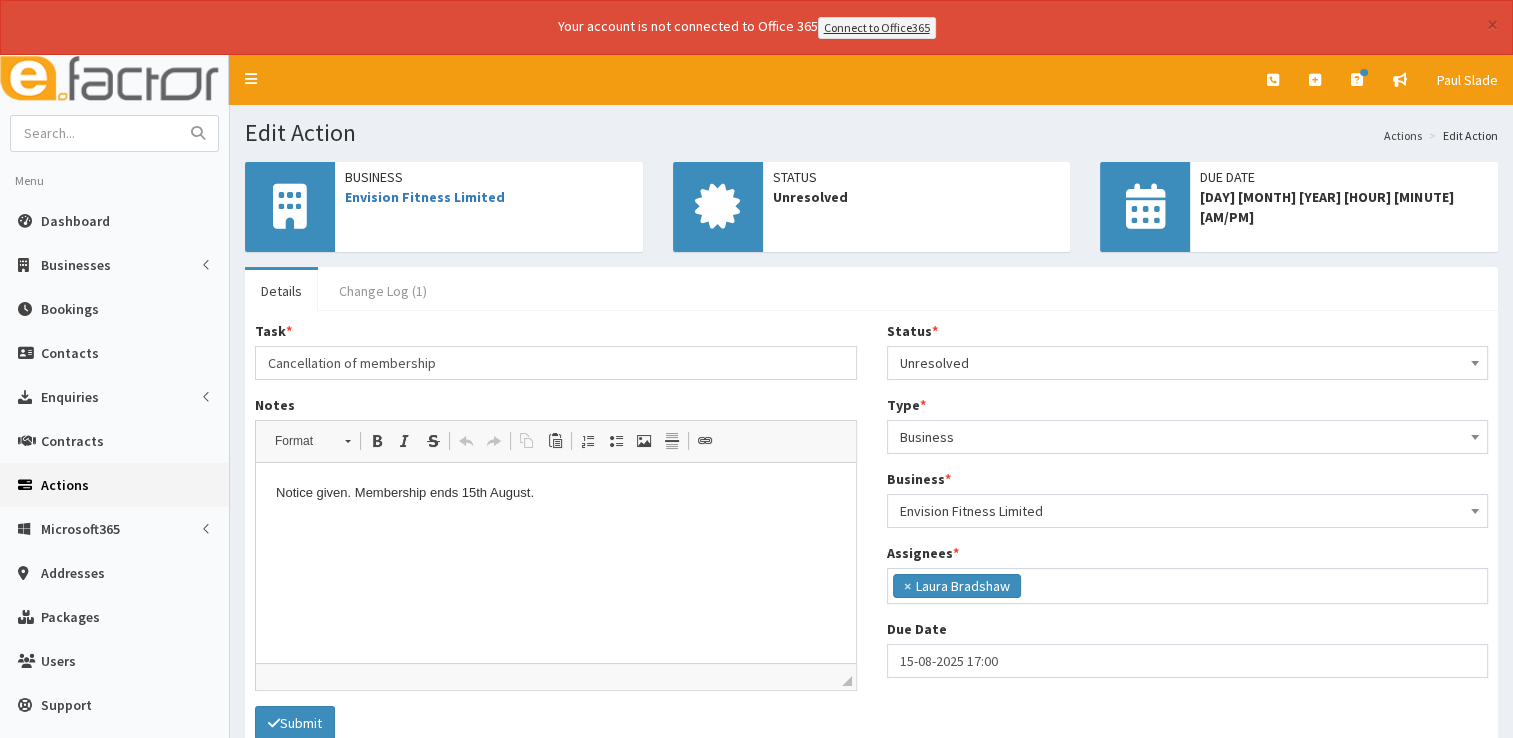 click on "Change Log (1)" at bounding box center [383, 291] 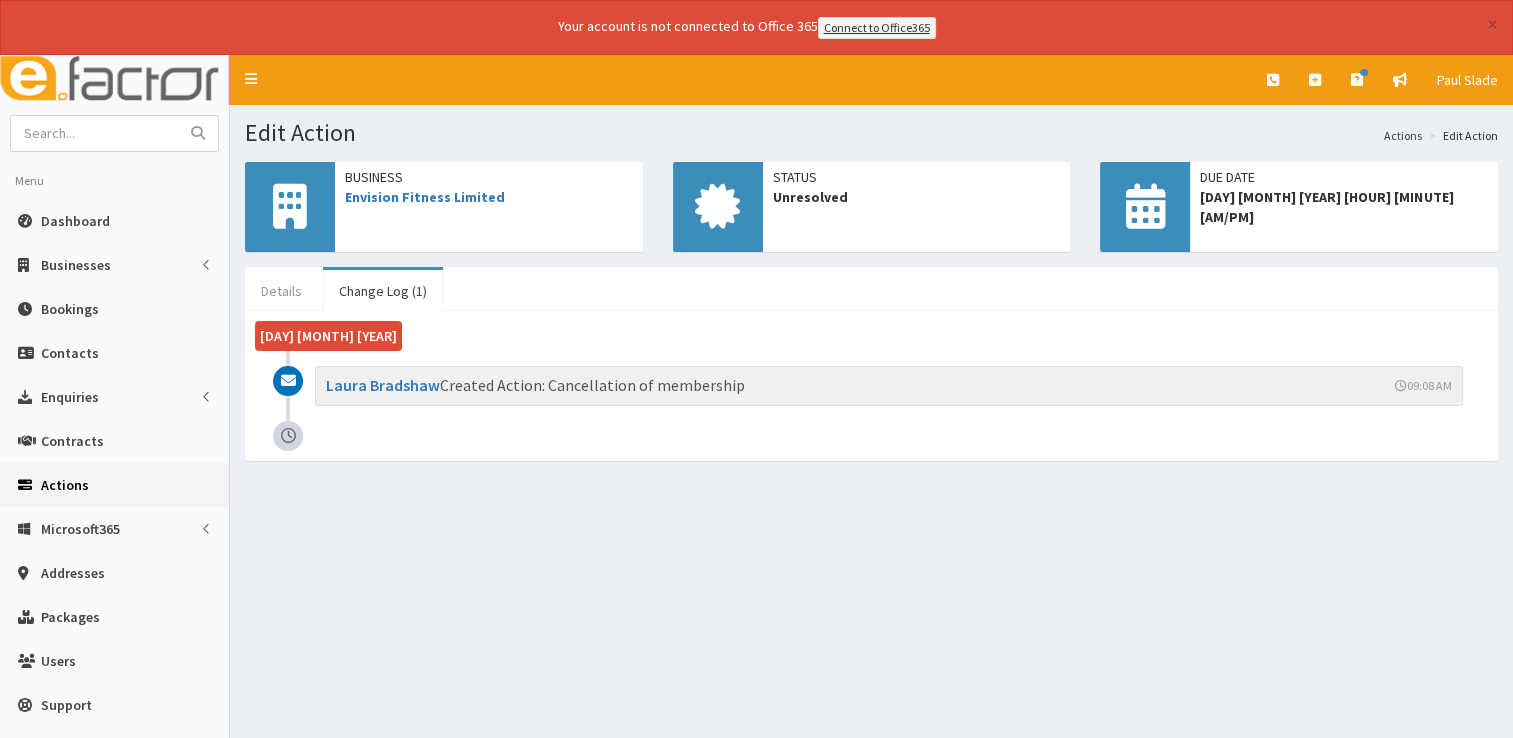click on "Details" at bounding box center (281, 291) 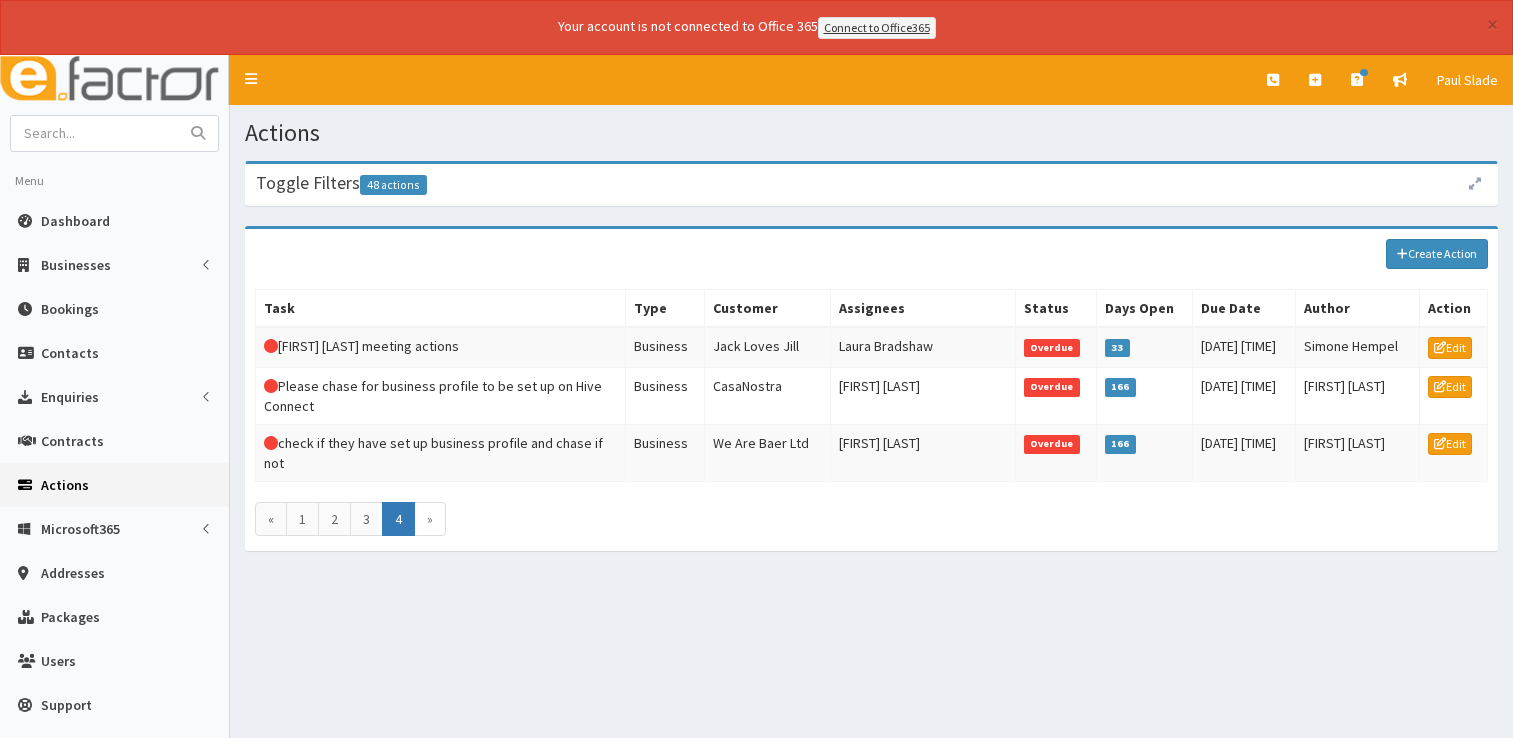 scroll, scrollTop: 0, scrollLeft: 0, axis: both 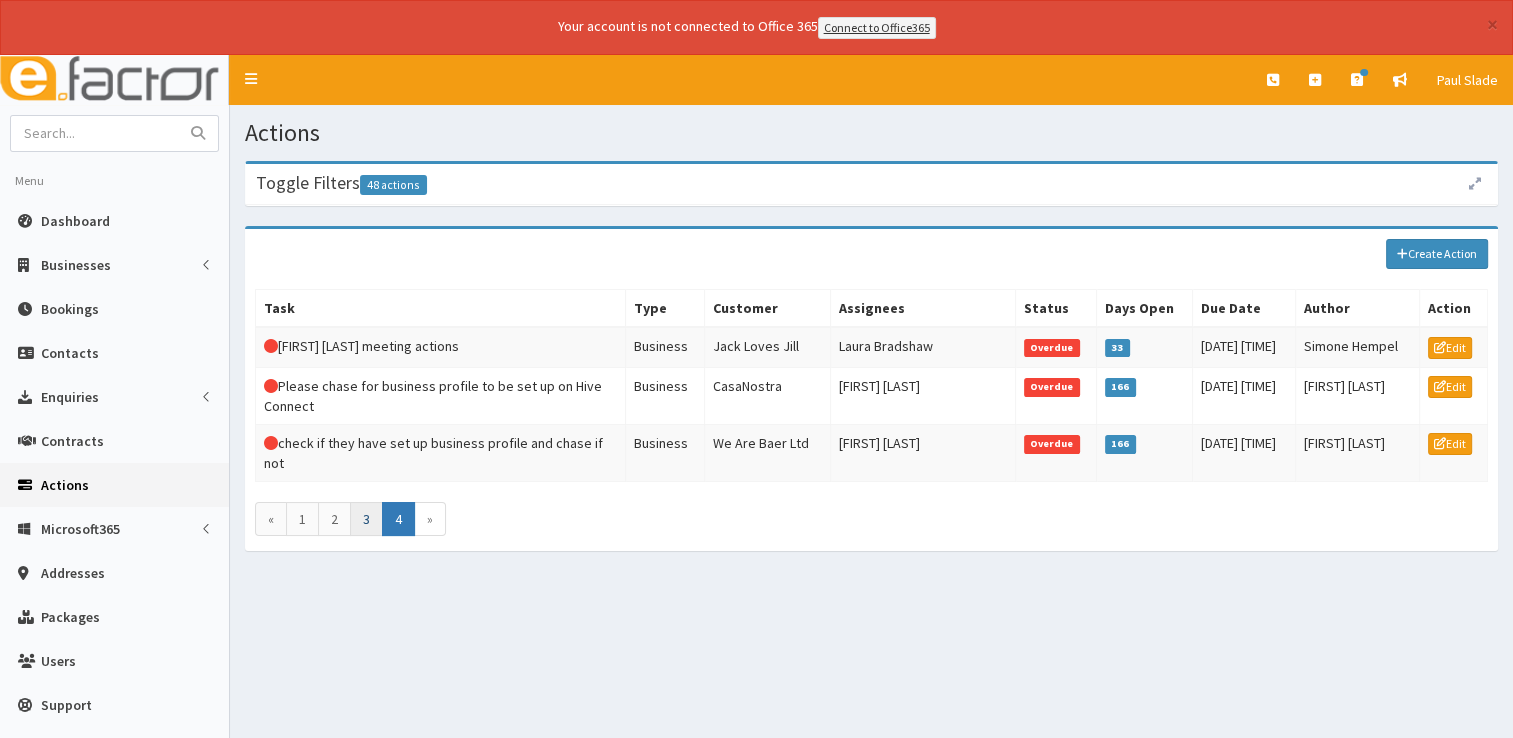 click on "3" at bounding box center [366, 519] 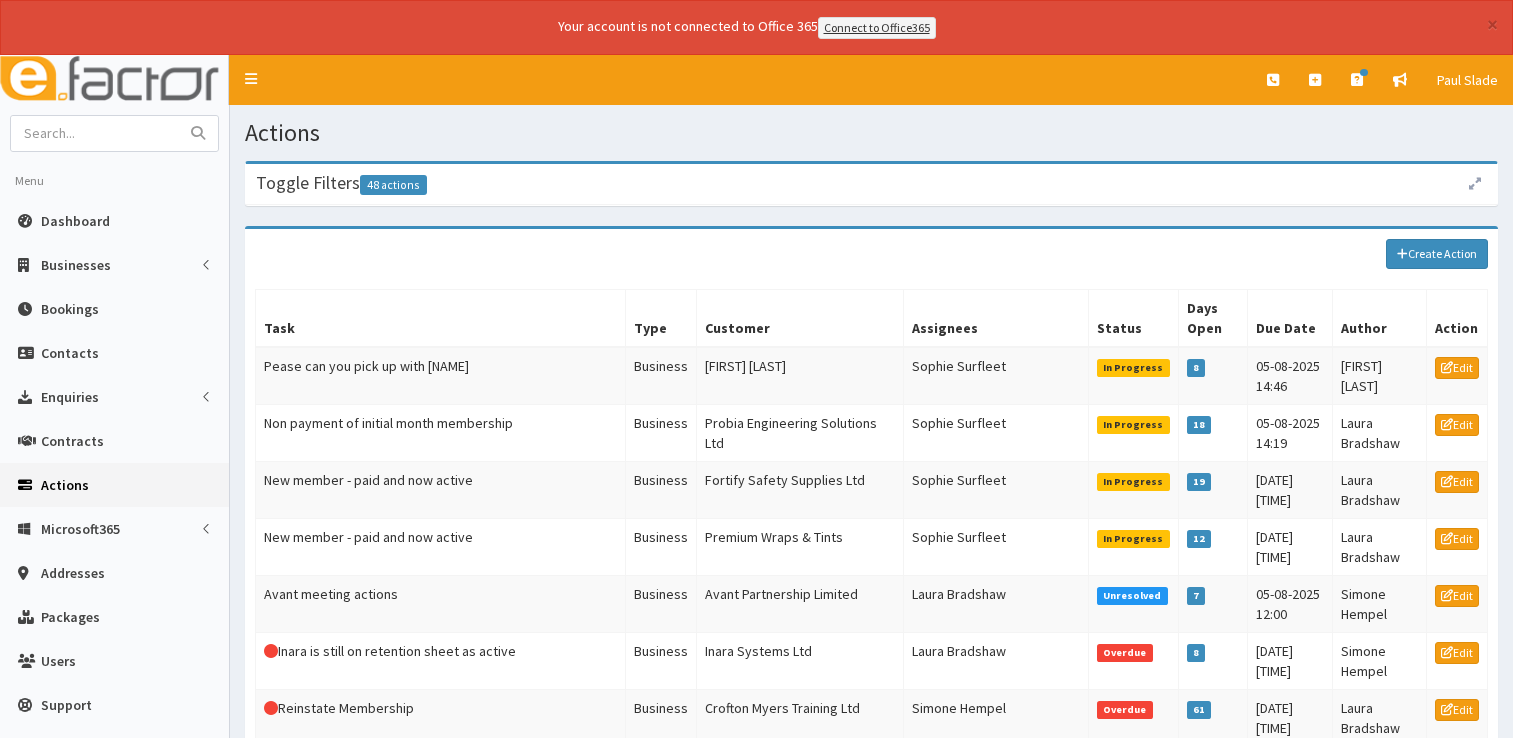 scroll, scrollTop: 0, scrollLeft: 0, axis: both 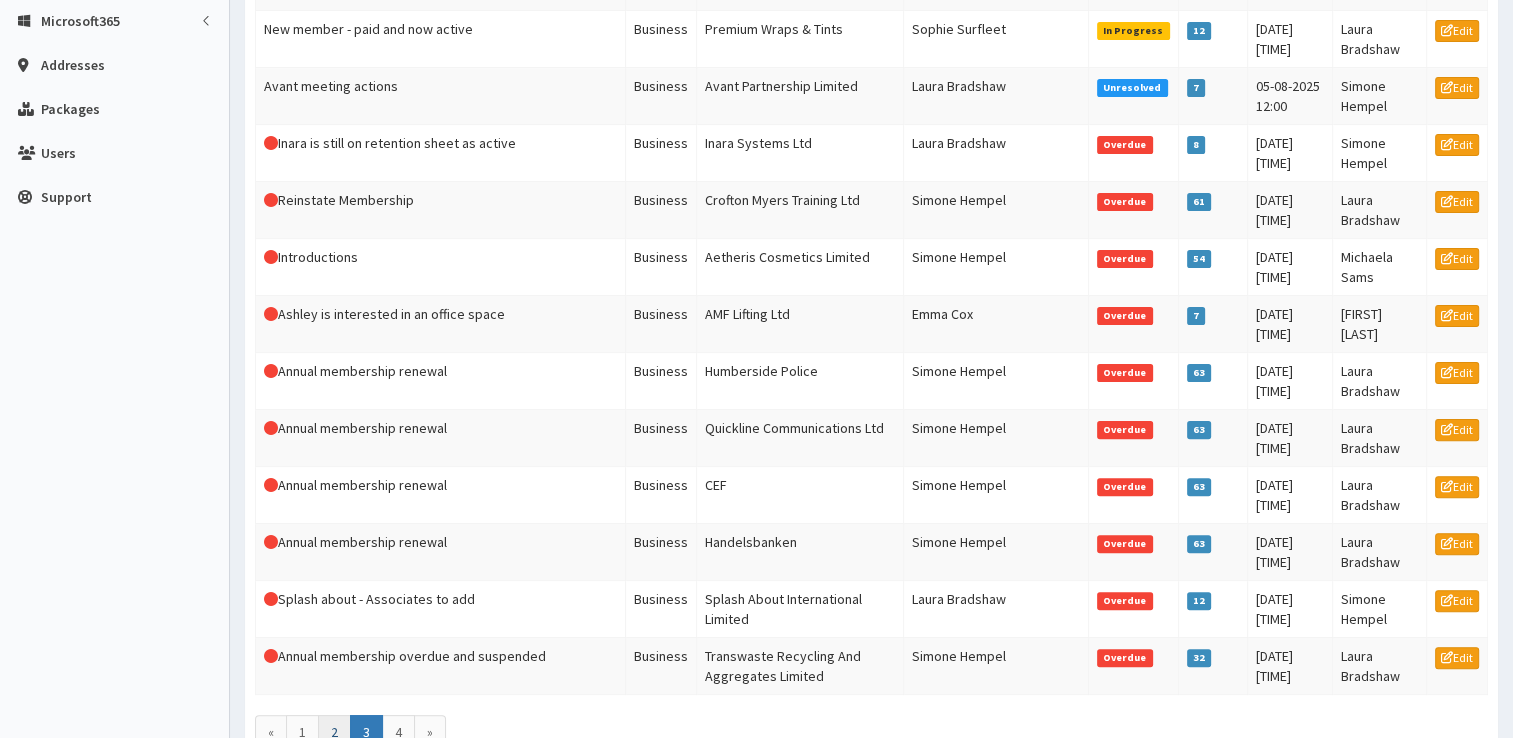 click on "2" at bounding box center (334, 732) 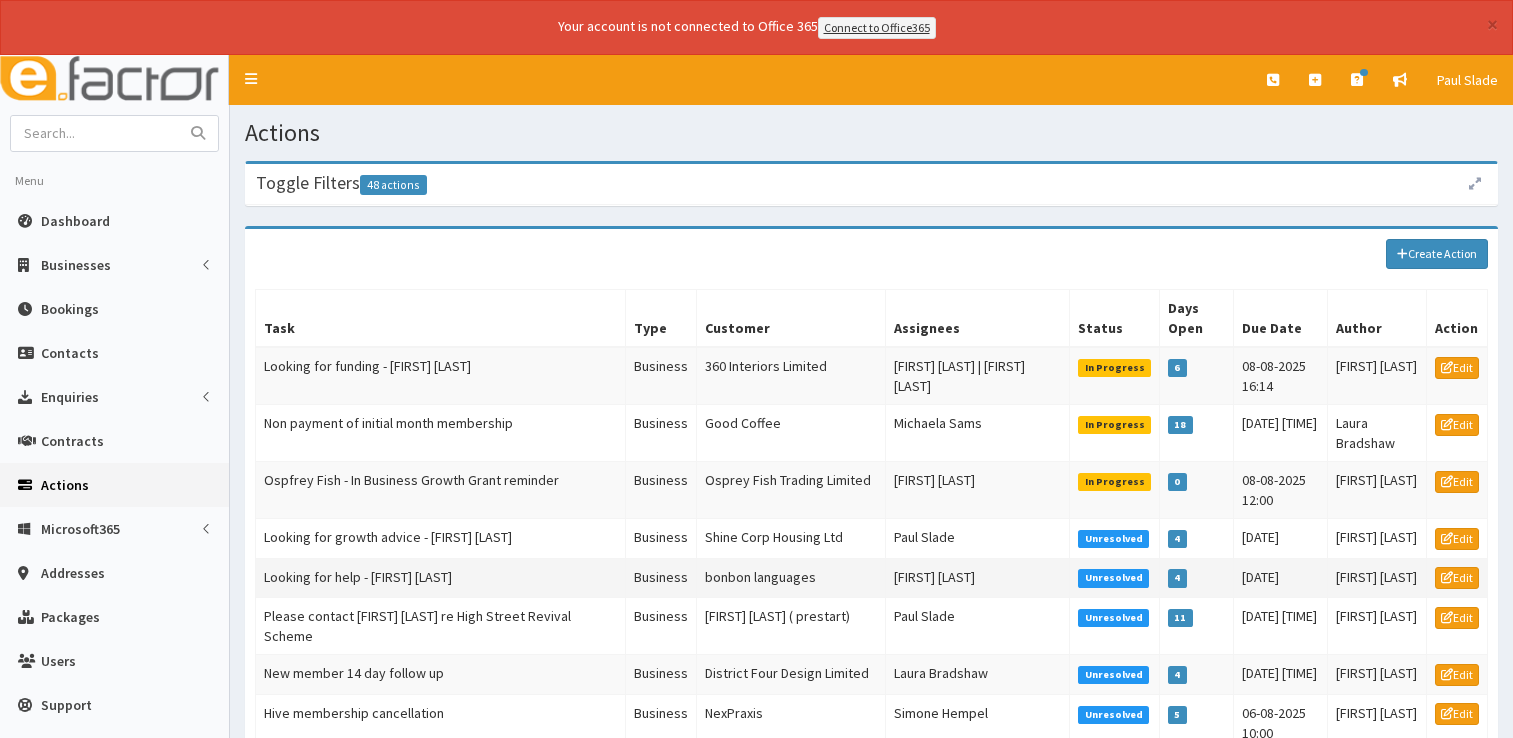 scroll, scrollTop: 0, scrollLeft: 0, axis: both 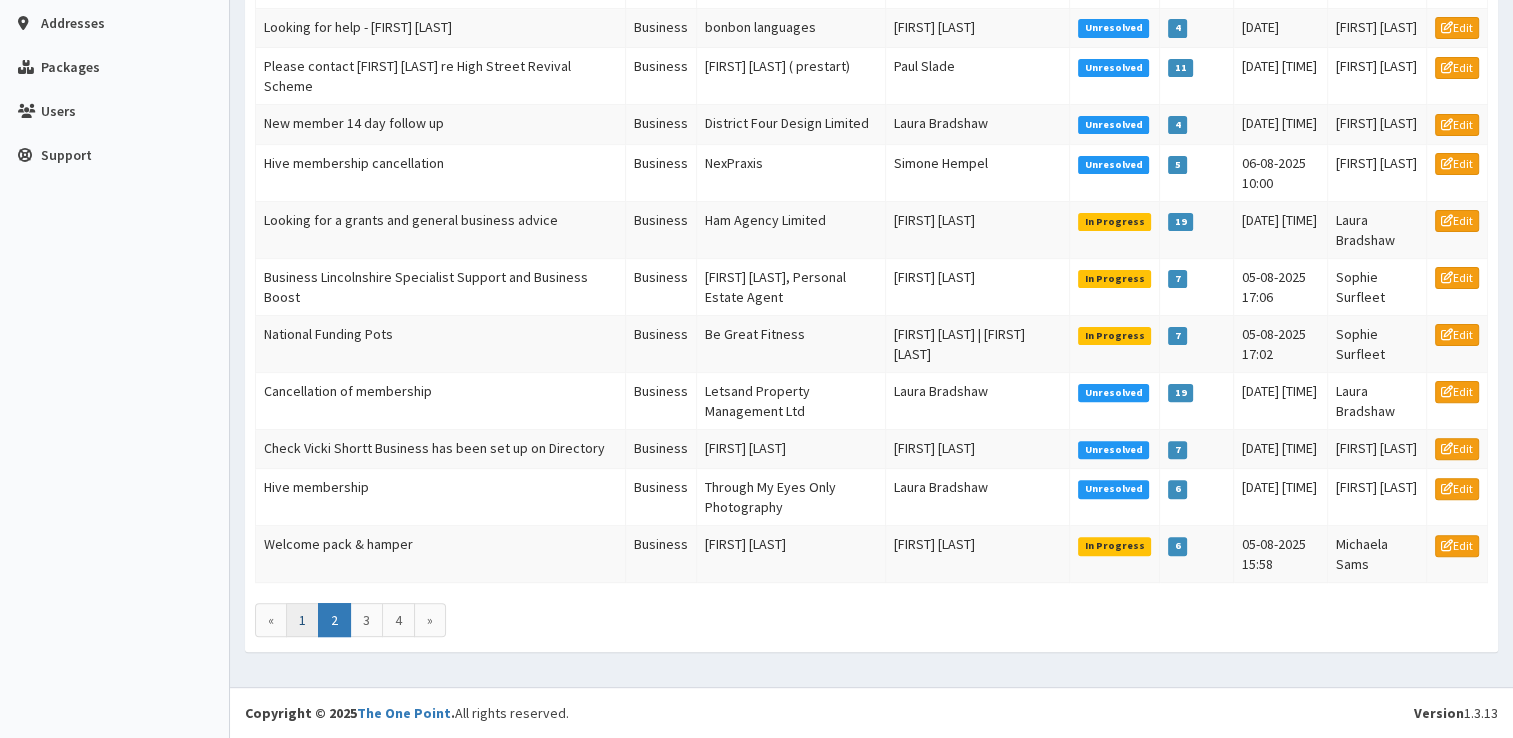 click on "1" at bounding box center [302, 620] 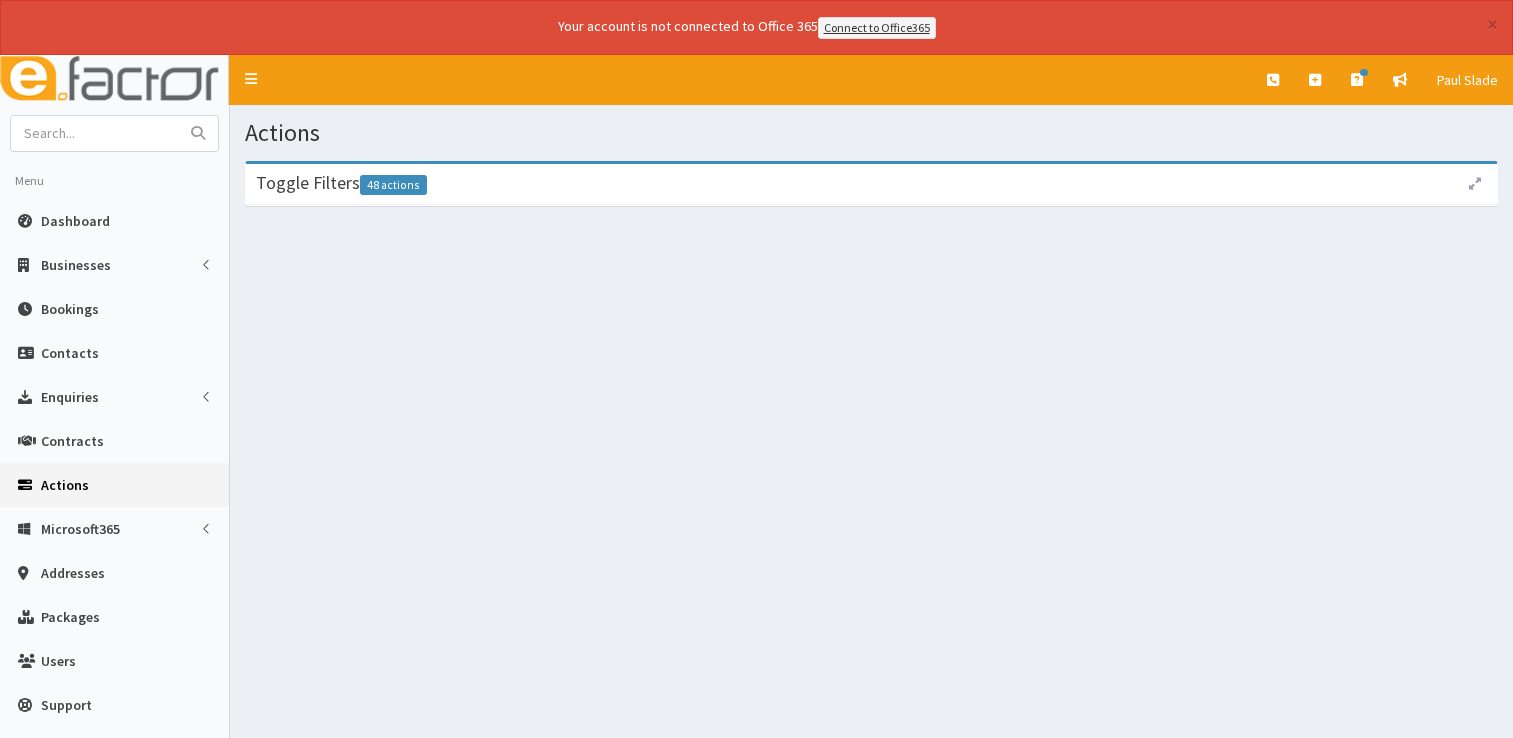 scroll, scrollTop: 0, scrollLeft: 0, axis: both 